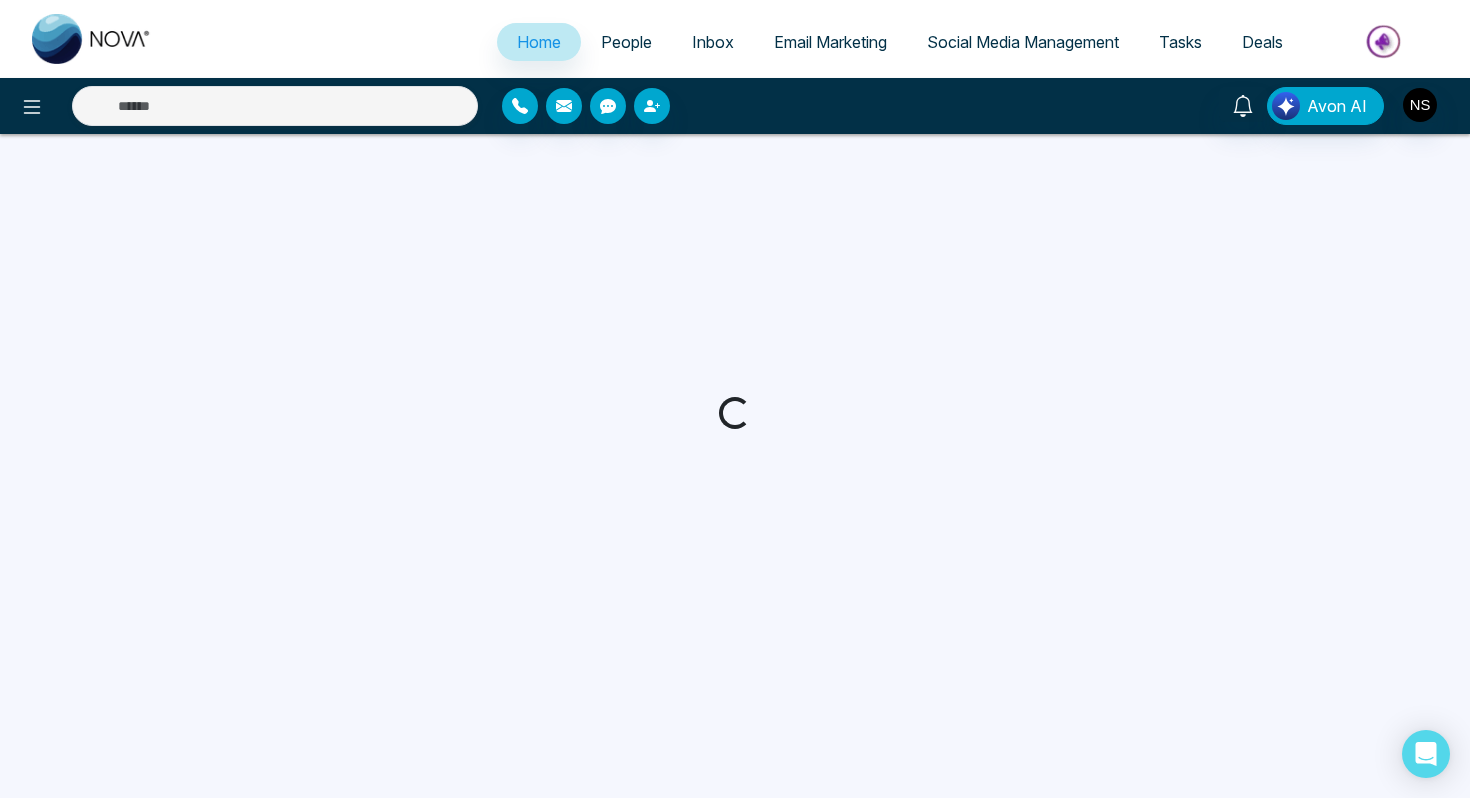 scroll, scrollTop: 0, scrollLeft: 0, axis: both 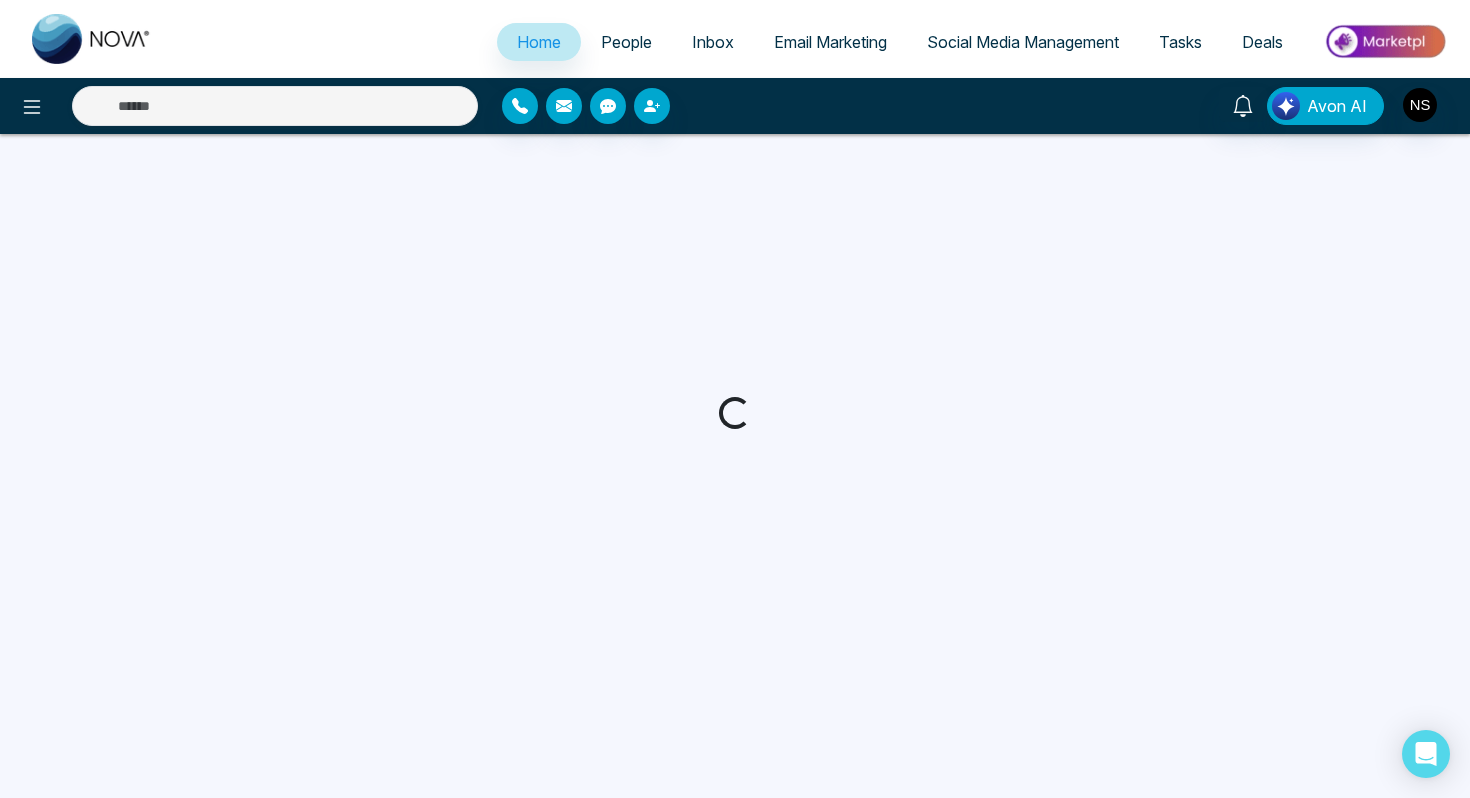 select on "*" 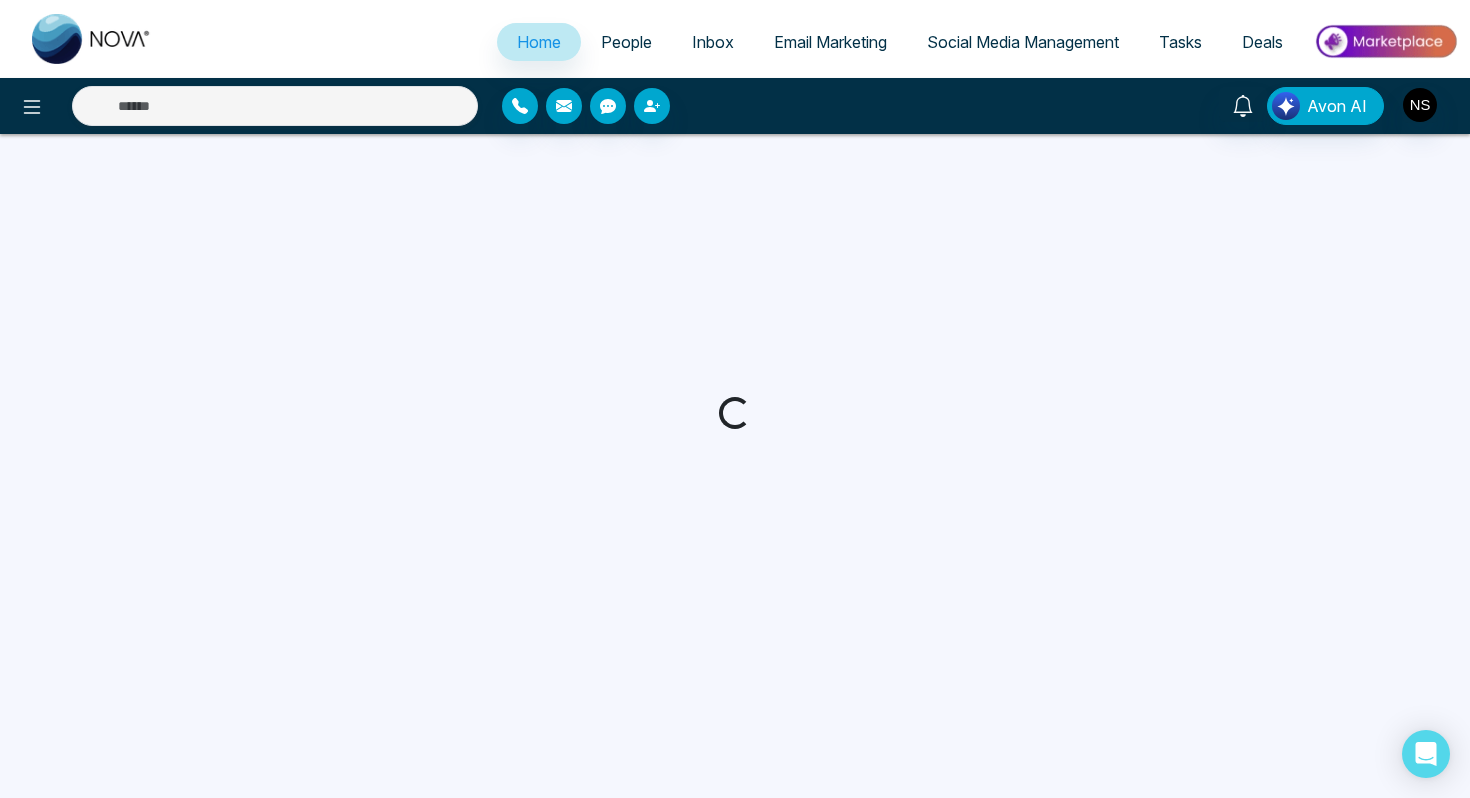 select on "*" 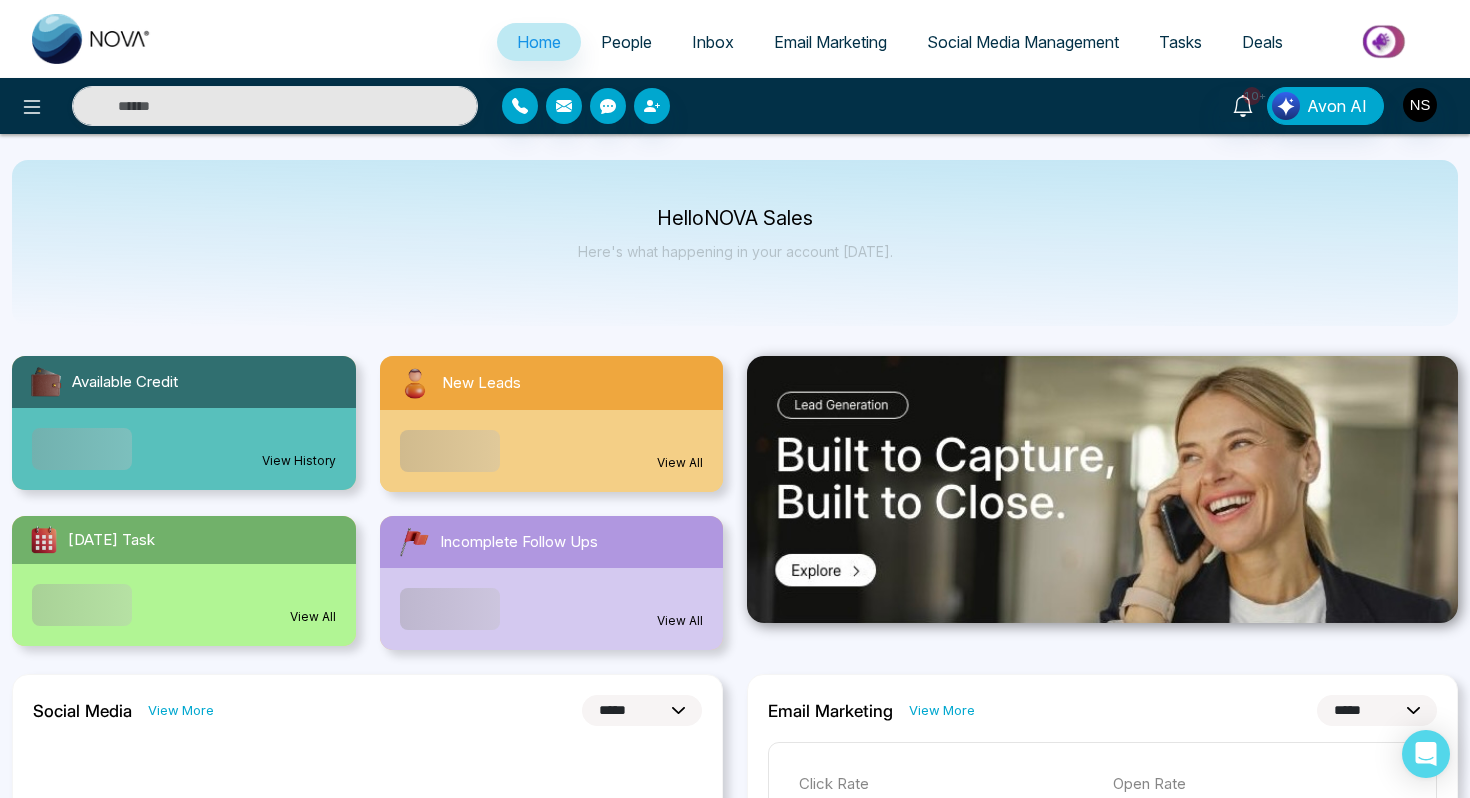click on "People" at bounding box center (626, 42) 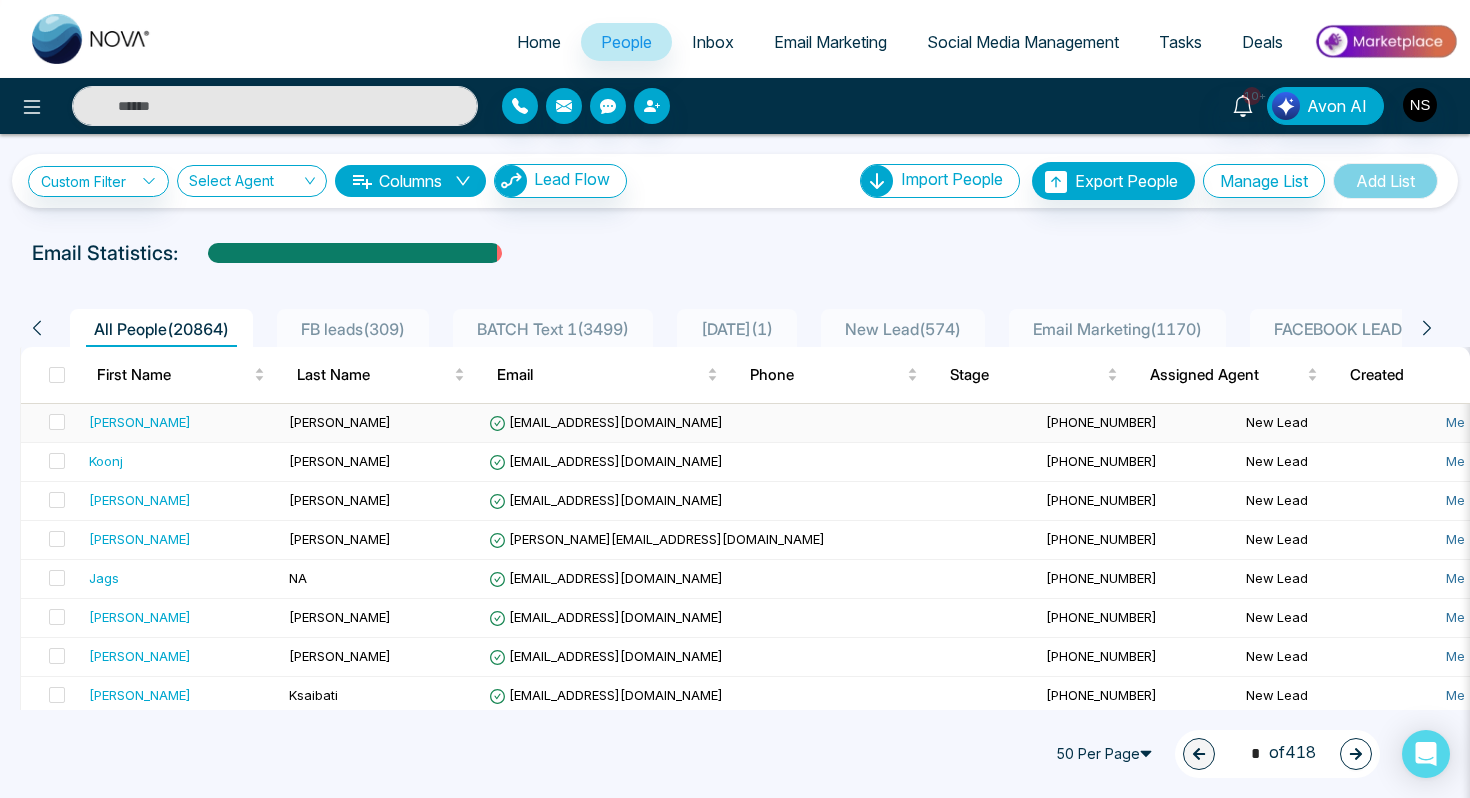 click on "dhruvilp7120@gmail.com" at bounding box center (759, 423) 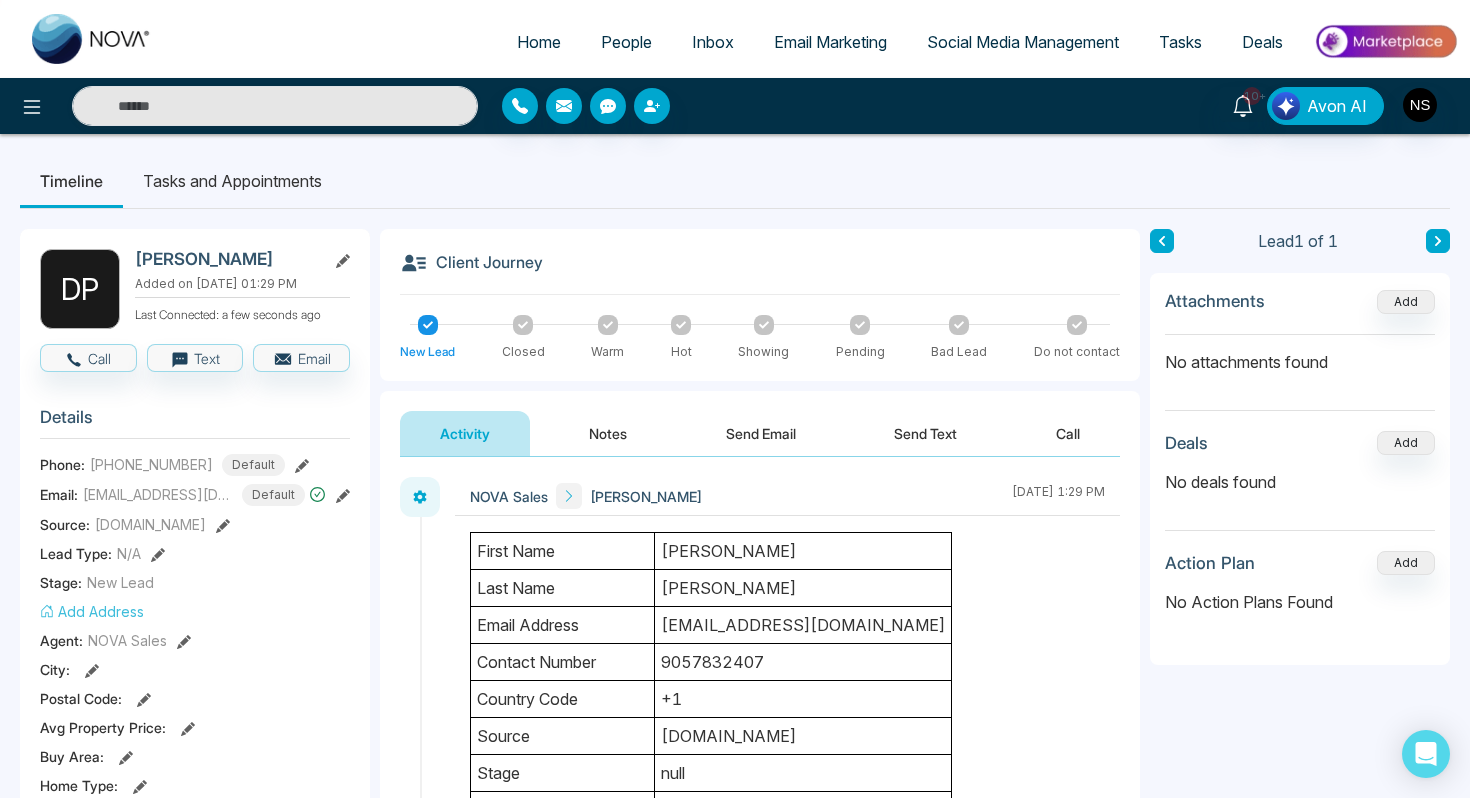 drag, startPoint x: 138, startPoint y: 263, endPoint x: 314, endPoint y: 260, distance: 176.02557 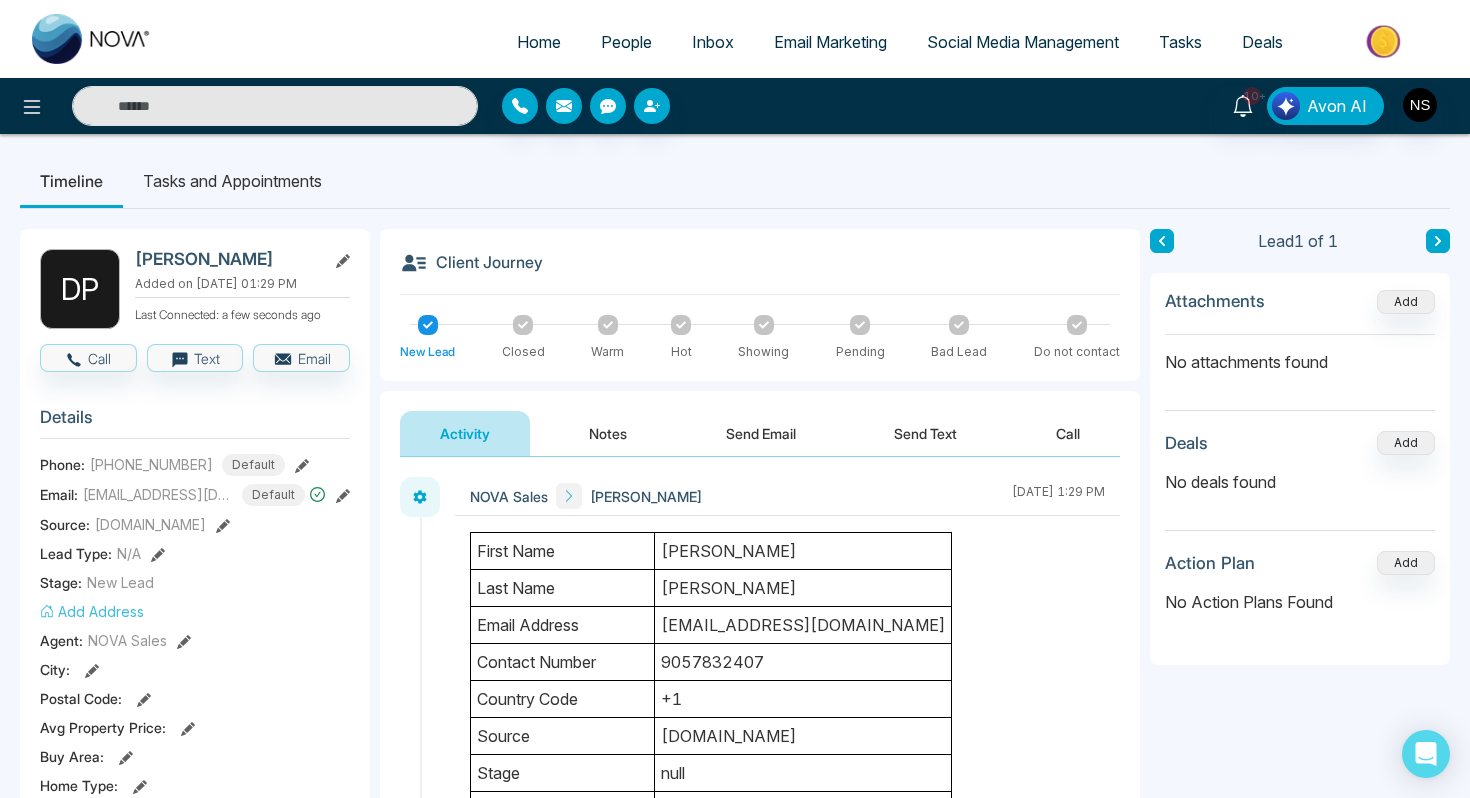 click on "D P Dhruvil Sunilbhai Patel Added on   Jul 08, 2025 at 01:29 PM Last Connected:   a few seconds ago" at bounding box center (195, 289) 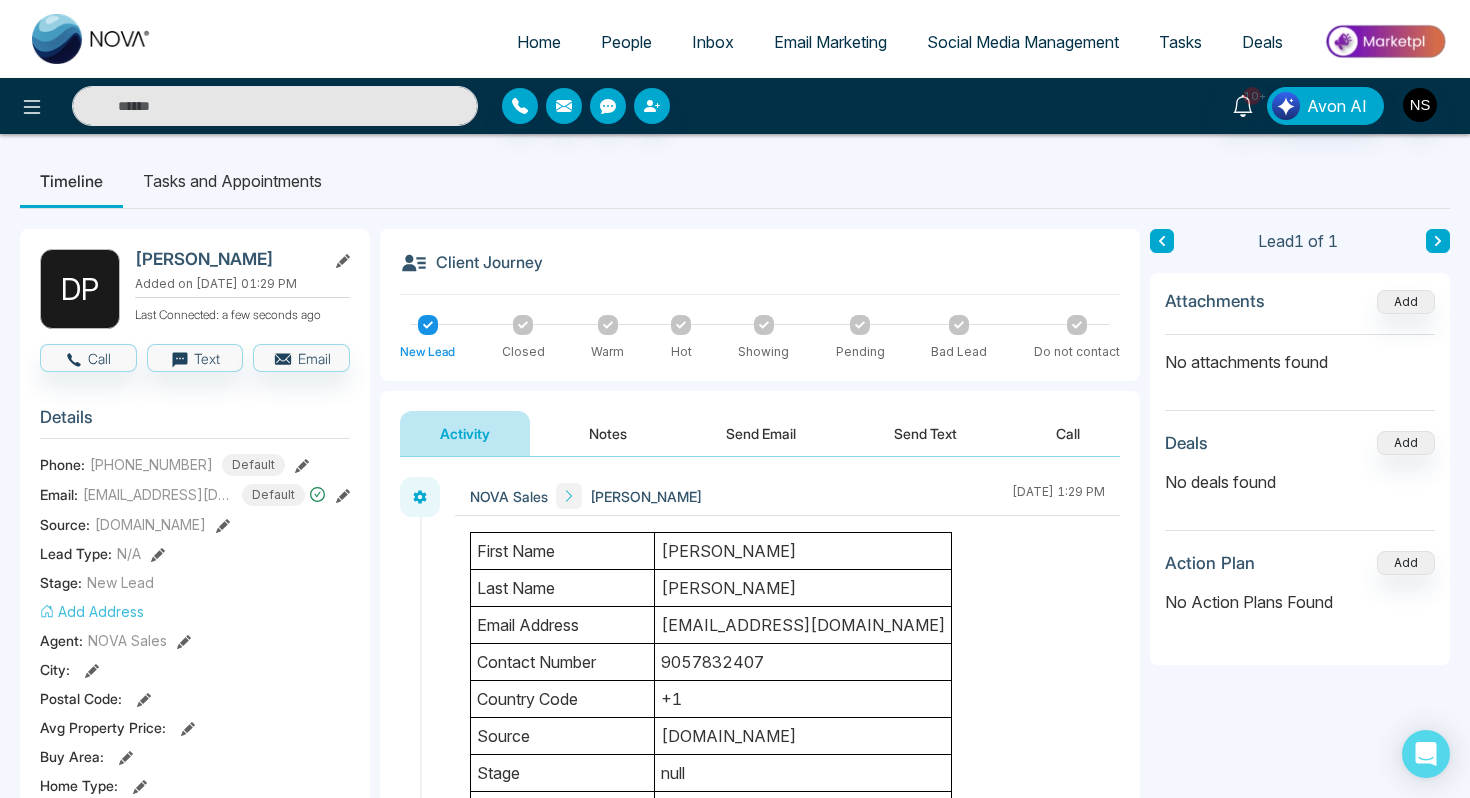 copy on "Dhruvil Sunilbhai Patel" 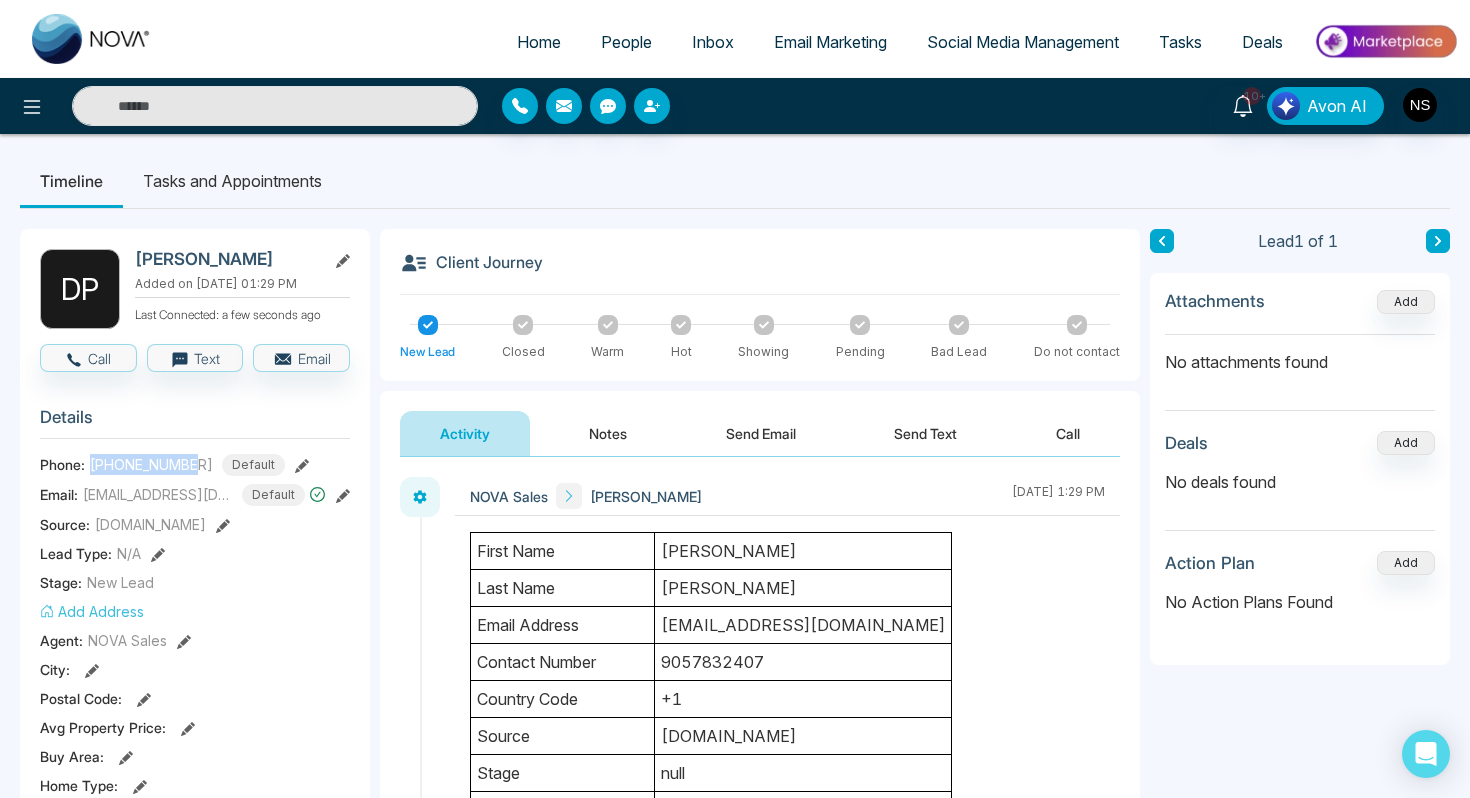 drag, startPoint x: 93, startPoint y: 458, endPoint x: 199, endPoint y: 458, distance: 106 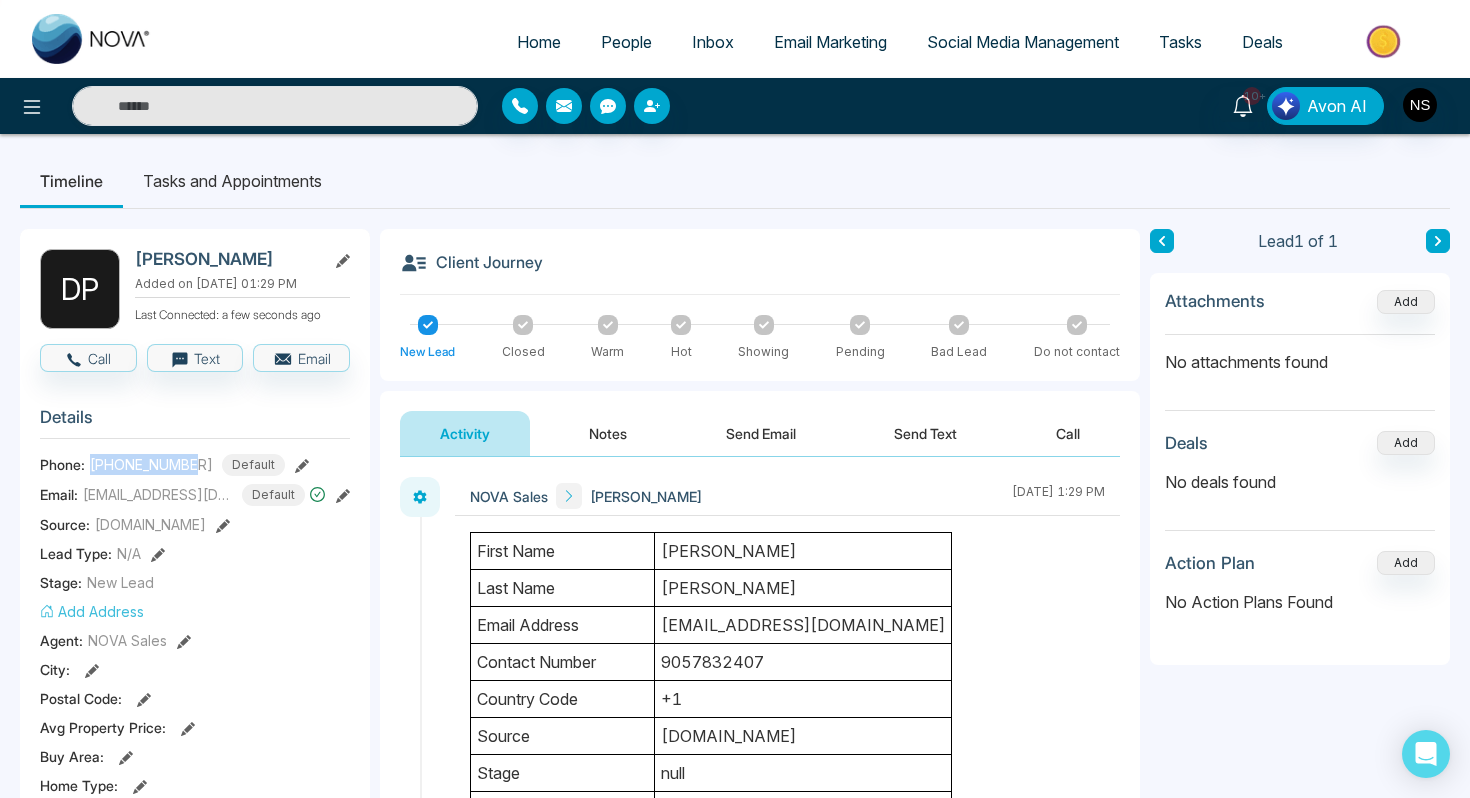 click on "+19057832407 Default" at bounding box center (187, 465) 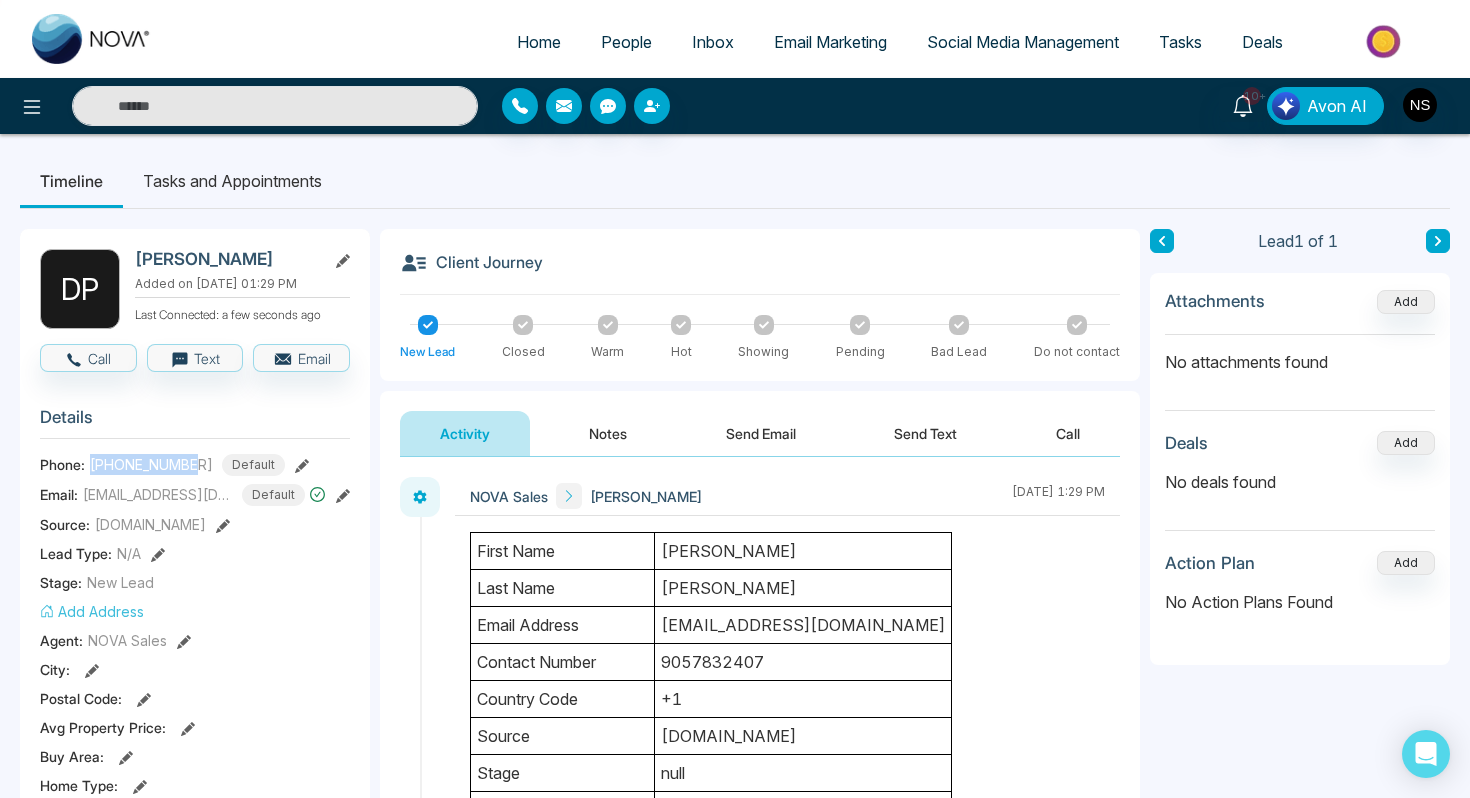 copy on "+19057832407" 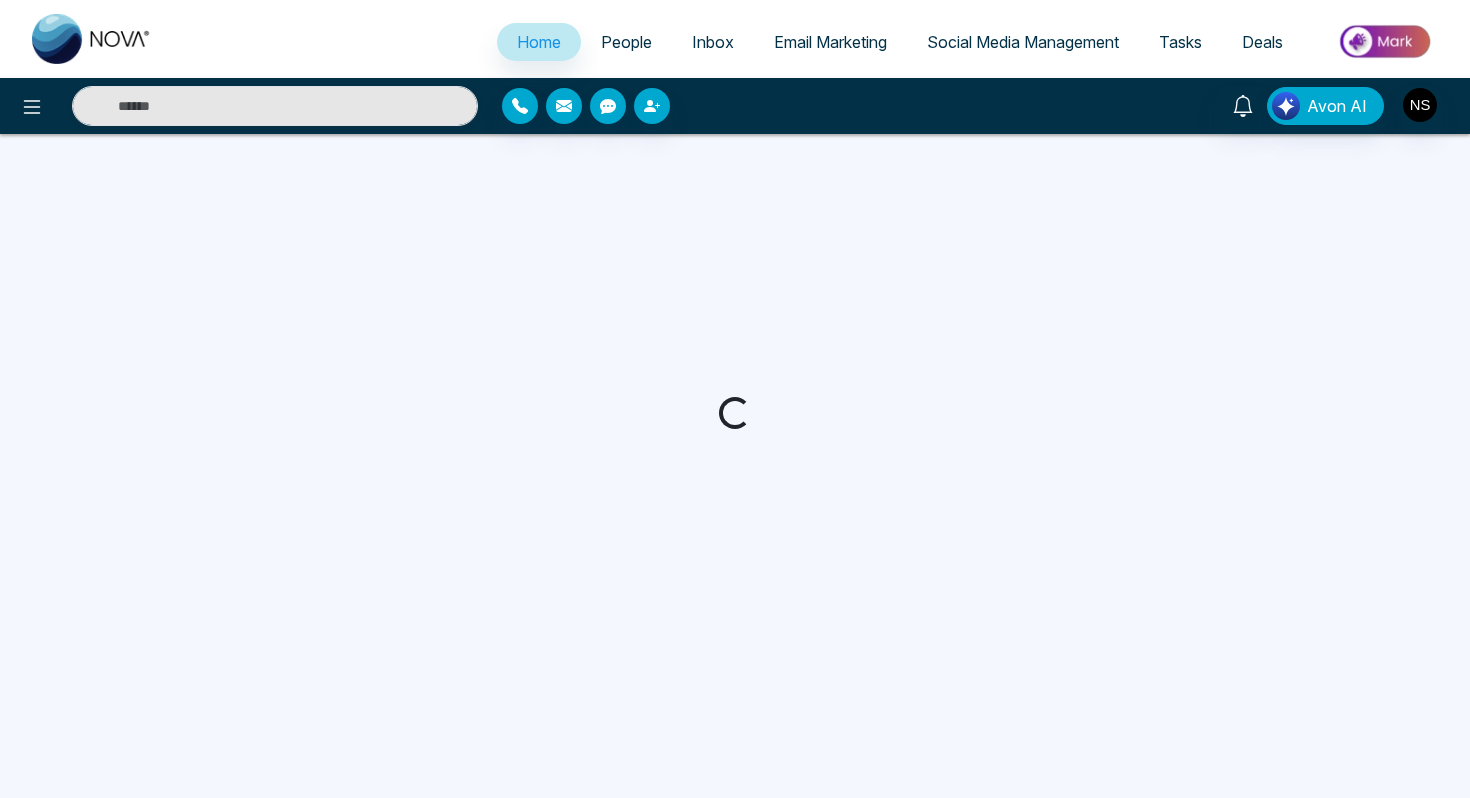 select on "*" 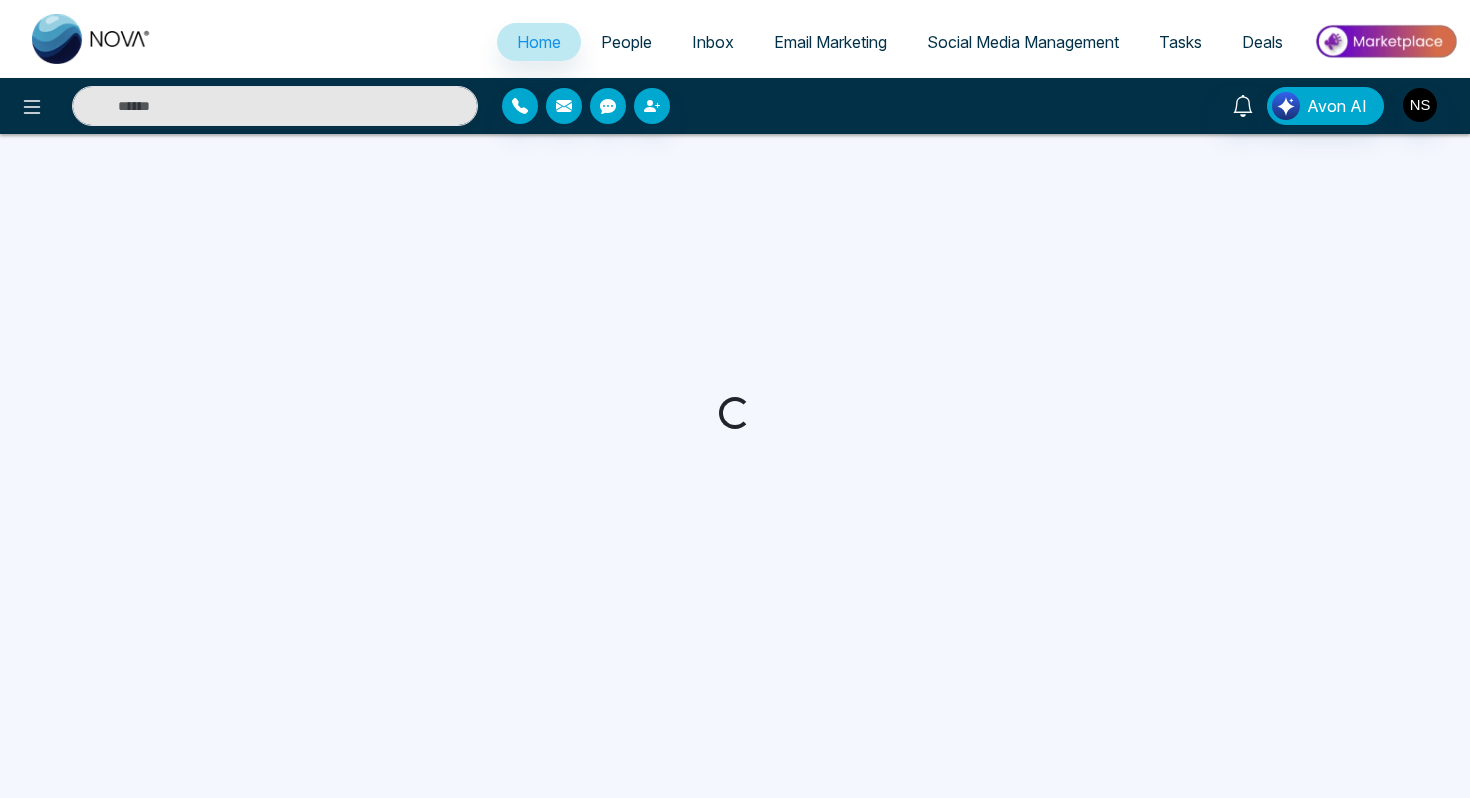select on "*" 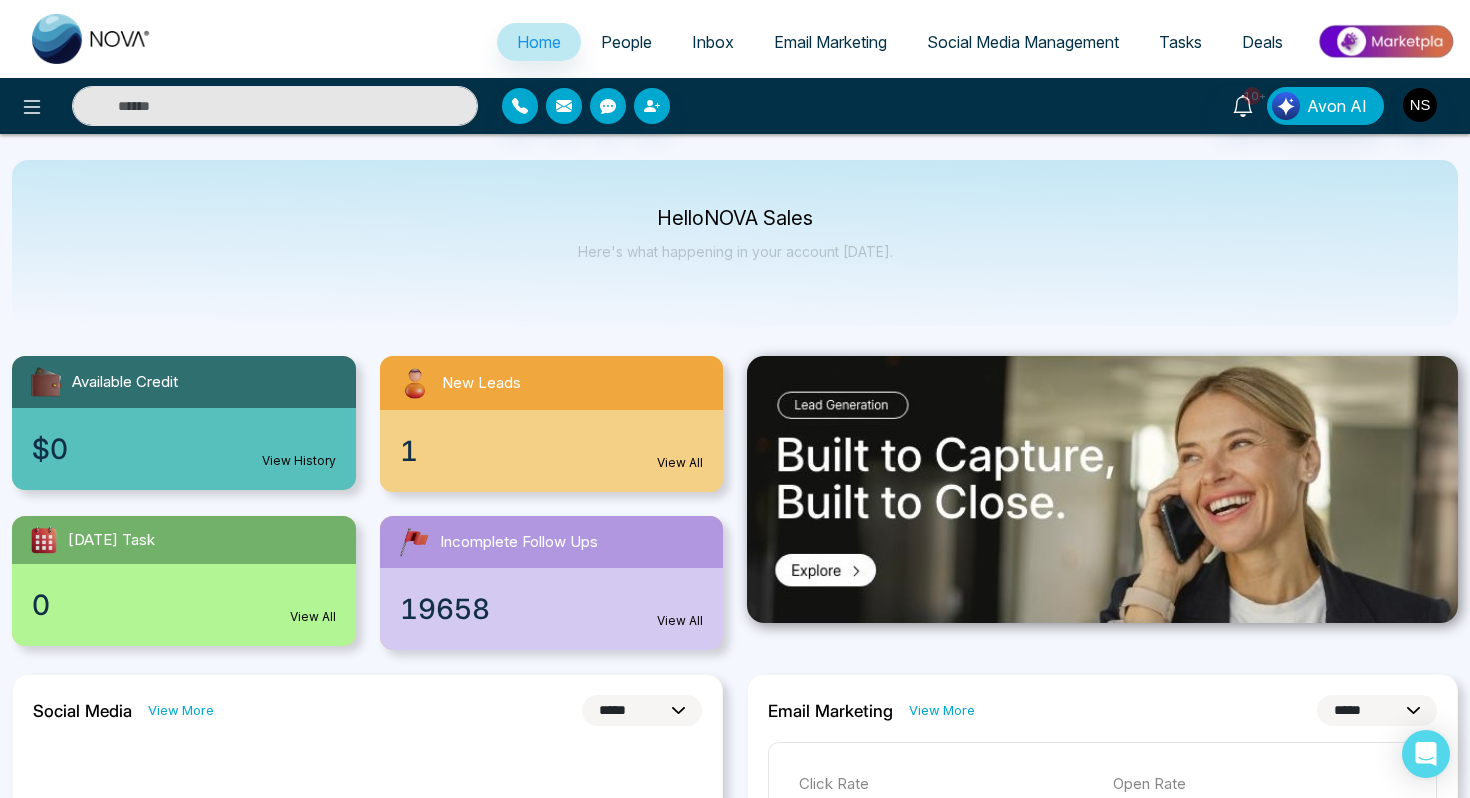 scroll, scrollTop: 0, scrollLeft: 0, axis: both 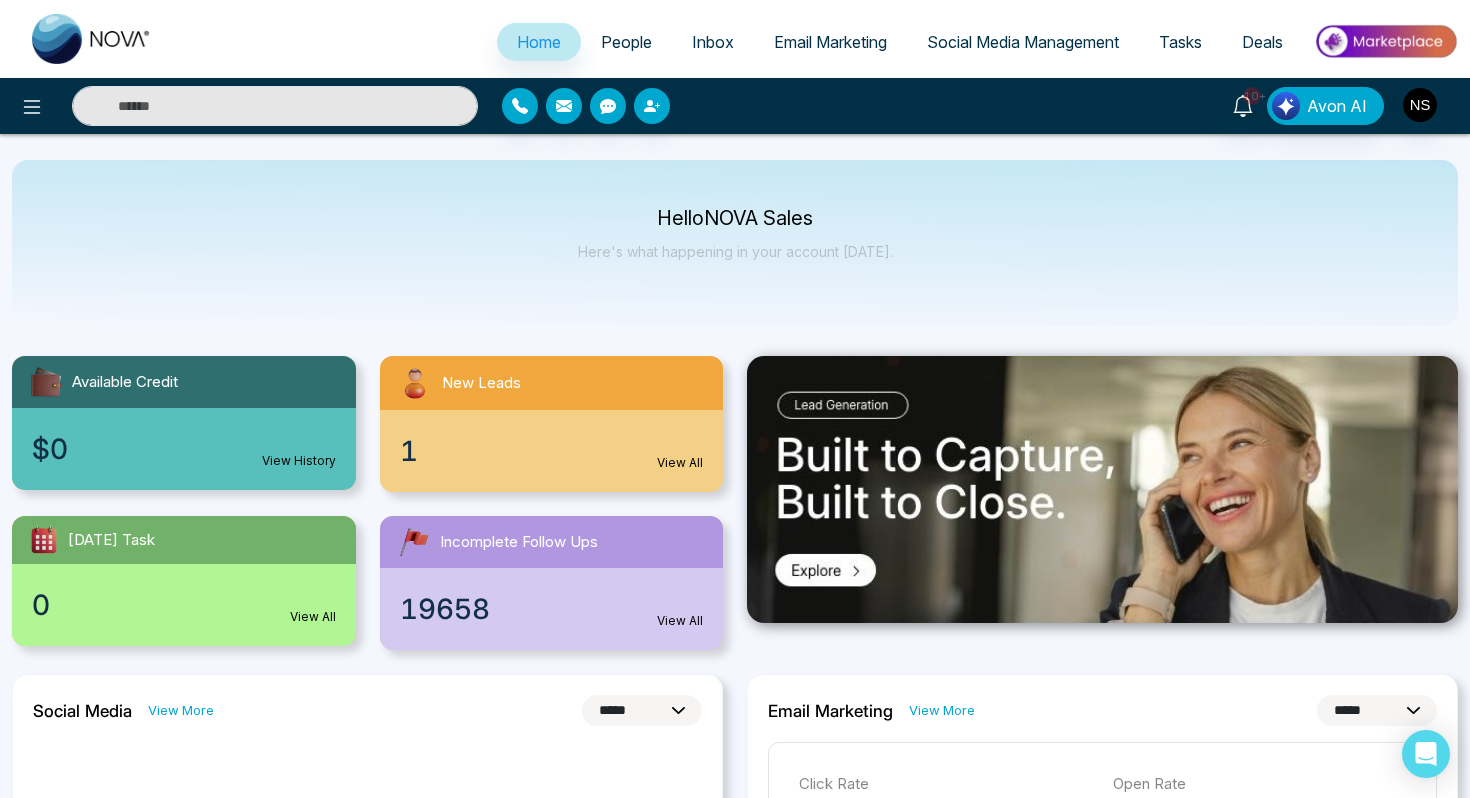 click on "People" at bounding box center (626, 42) 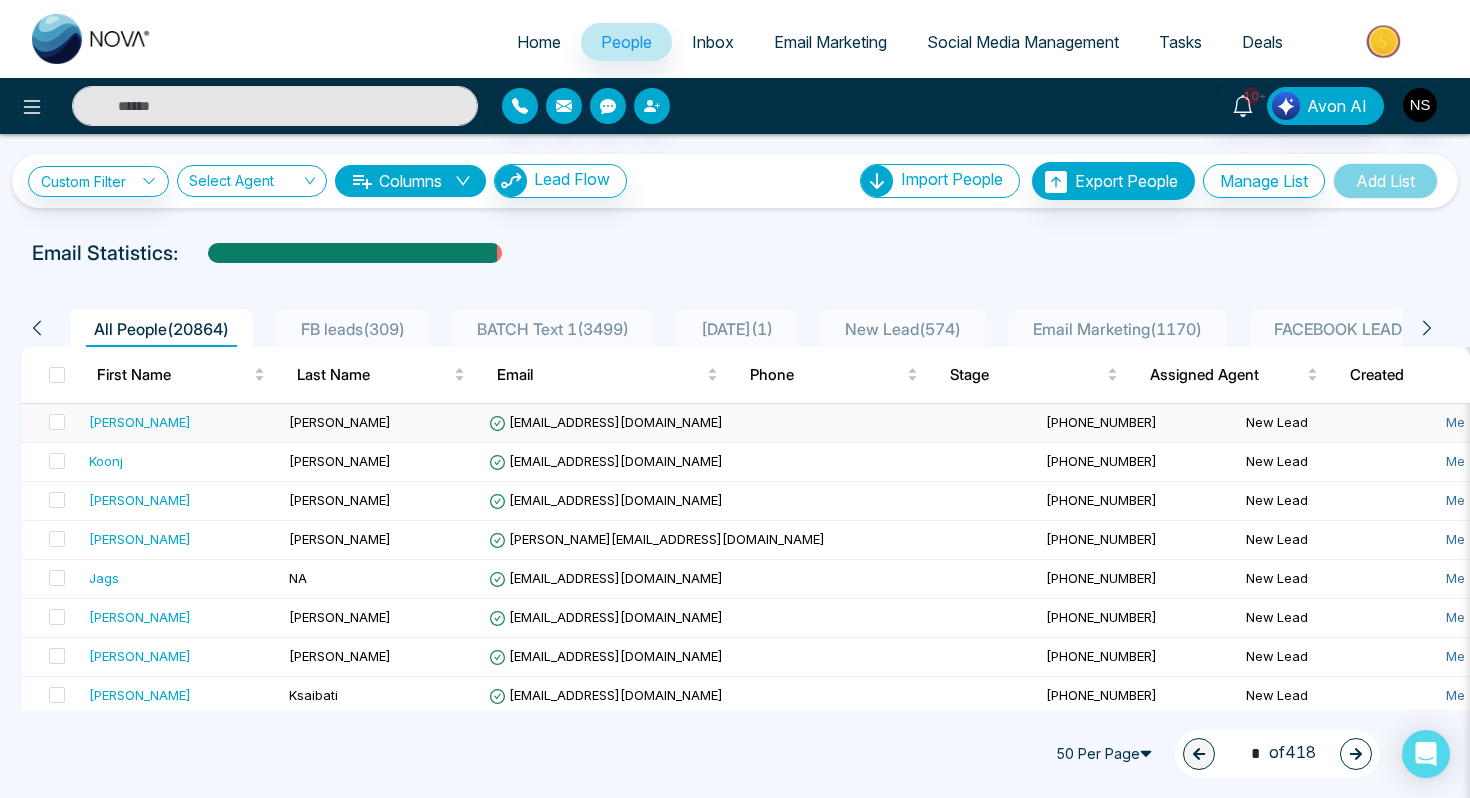 click on "Dhruvil Sunilbhai" at bounding box center [181, 422] 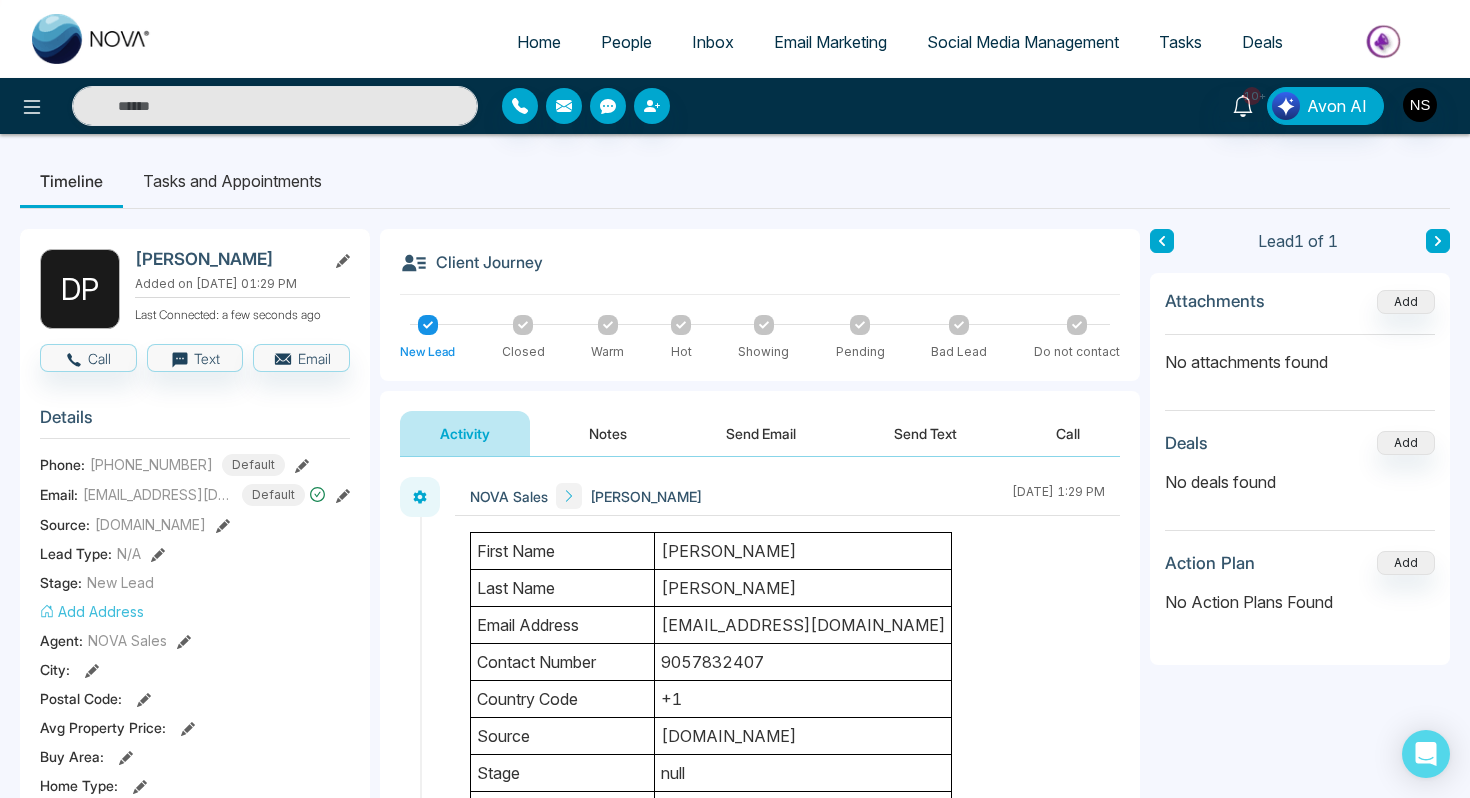 drag, startPoint x: 666, startPoint y: 624, endPoint x: 860, endPoint y: 636, distance: 194.37077 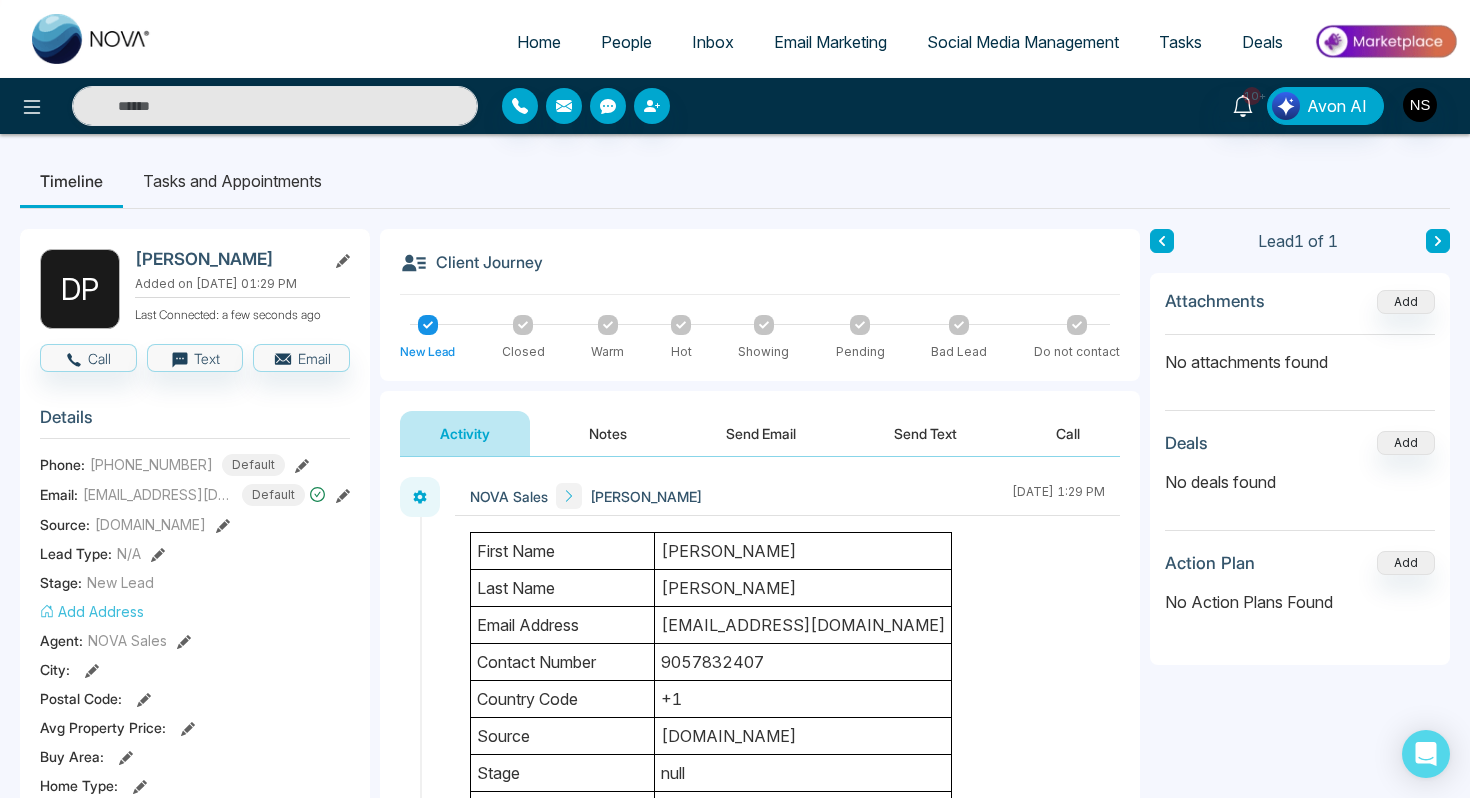 click on "dhruvilp7120@gmail.com" at bounding box center [803, 625] 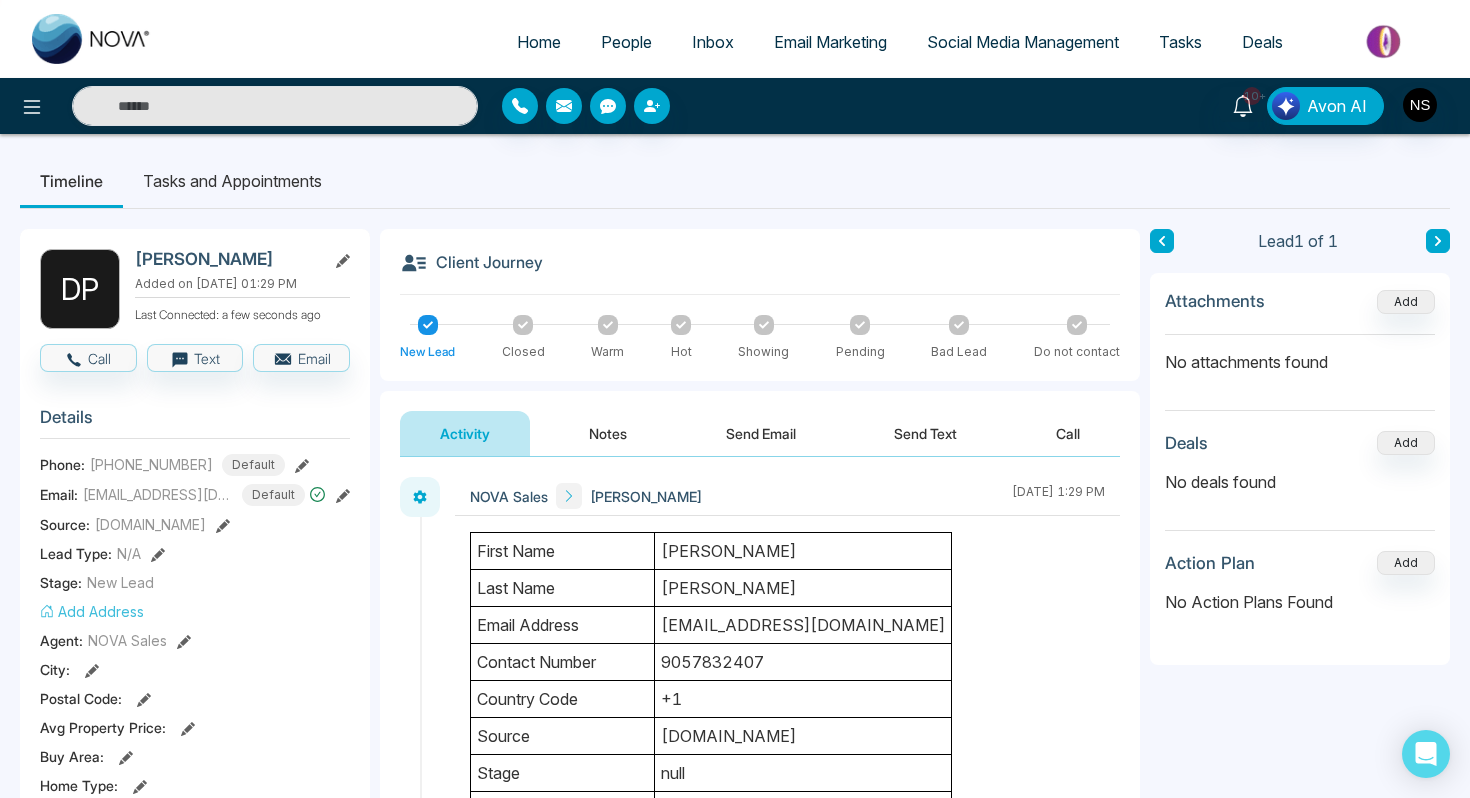 drag, startPoint x: 124, startPoint y: 266, endPoint x: 303, endPoint y: 258, distance: 179.17868 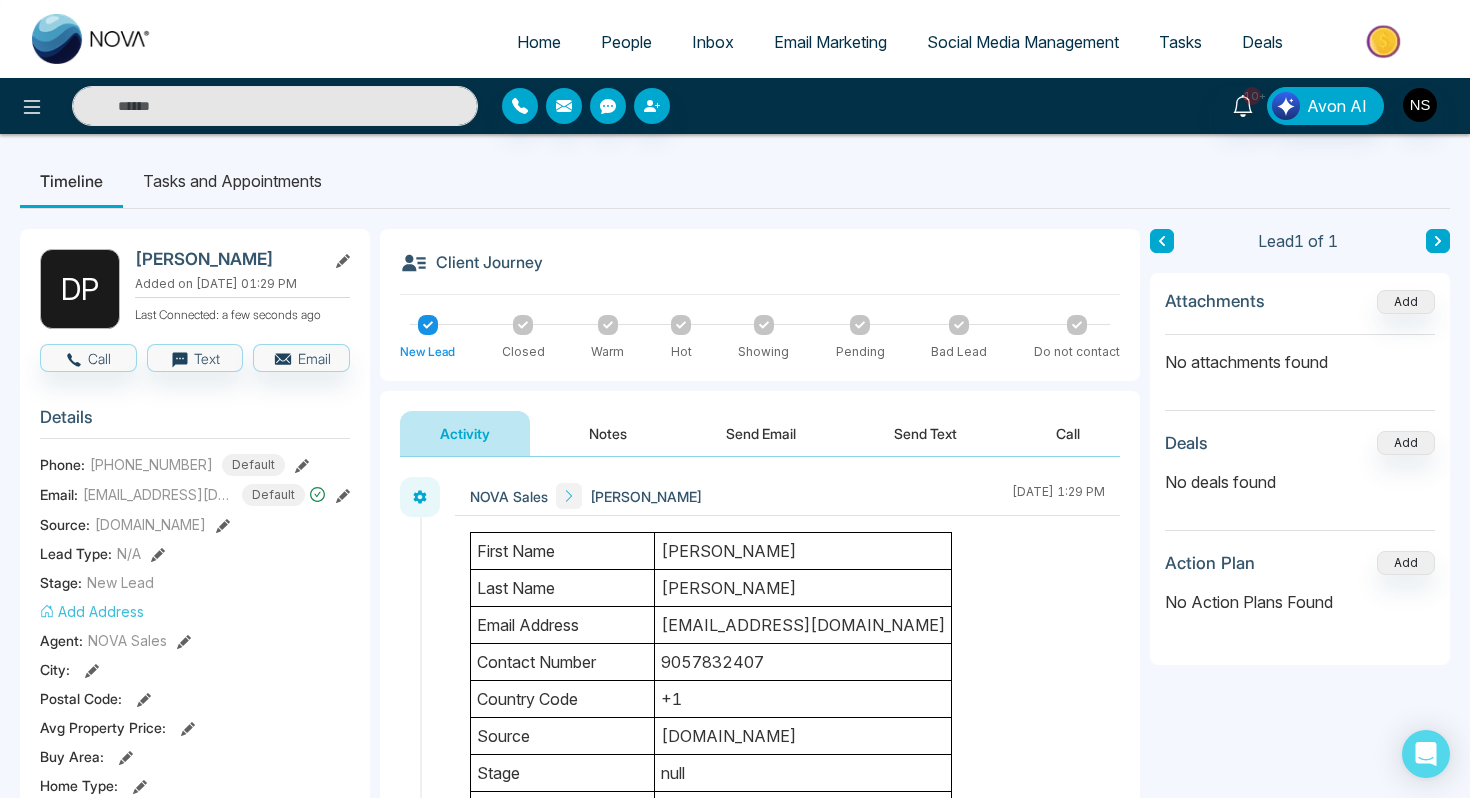 click on "D P Dhruvil Sunilbhai Patel Added on   Jul 08, 2025 at 01:29 PM Last Connected:   a few seconds ago" at bounding box center [195, 289] 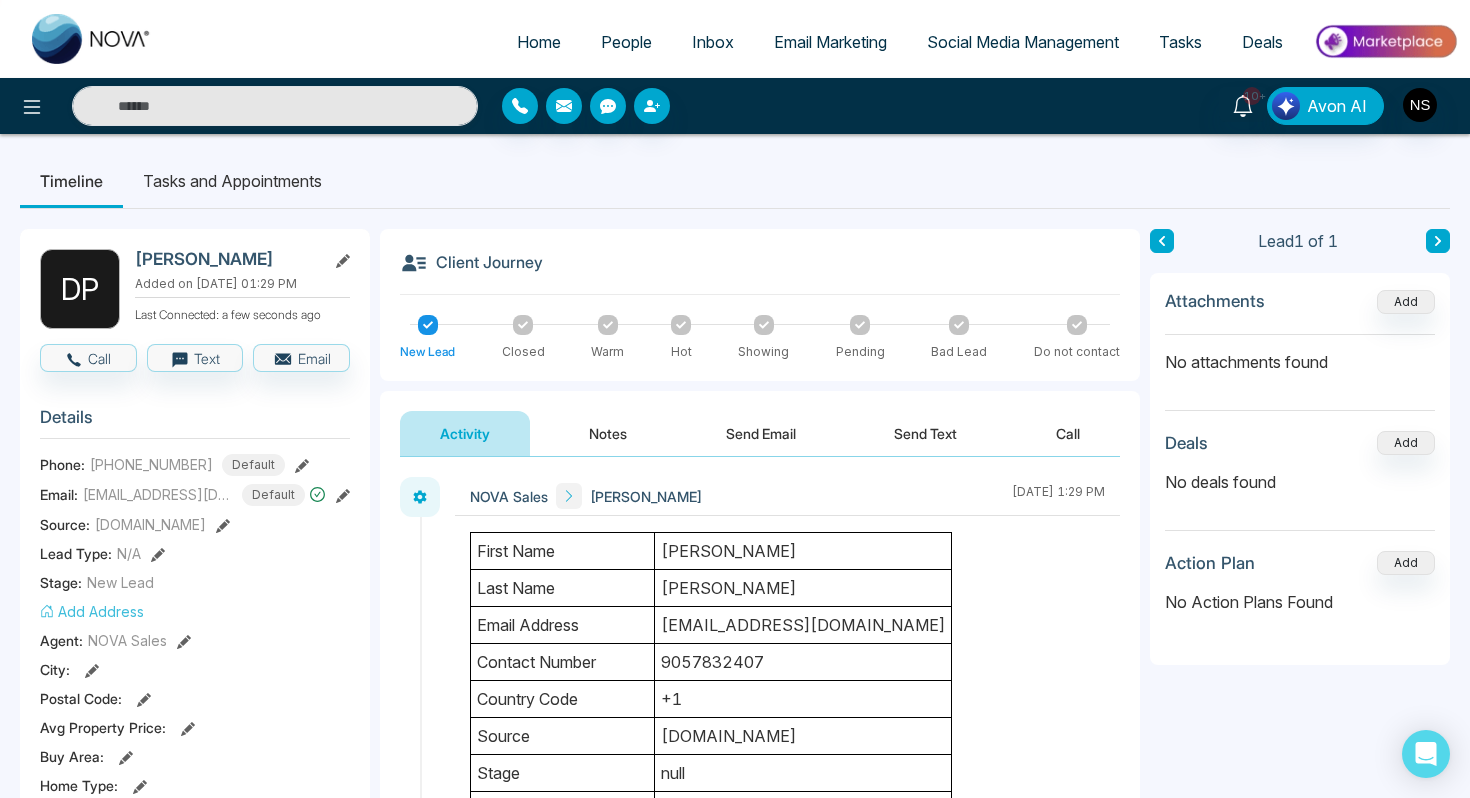 click on "Dhruvil Sunilbhai Patel" at bounding box center (242, 259) 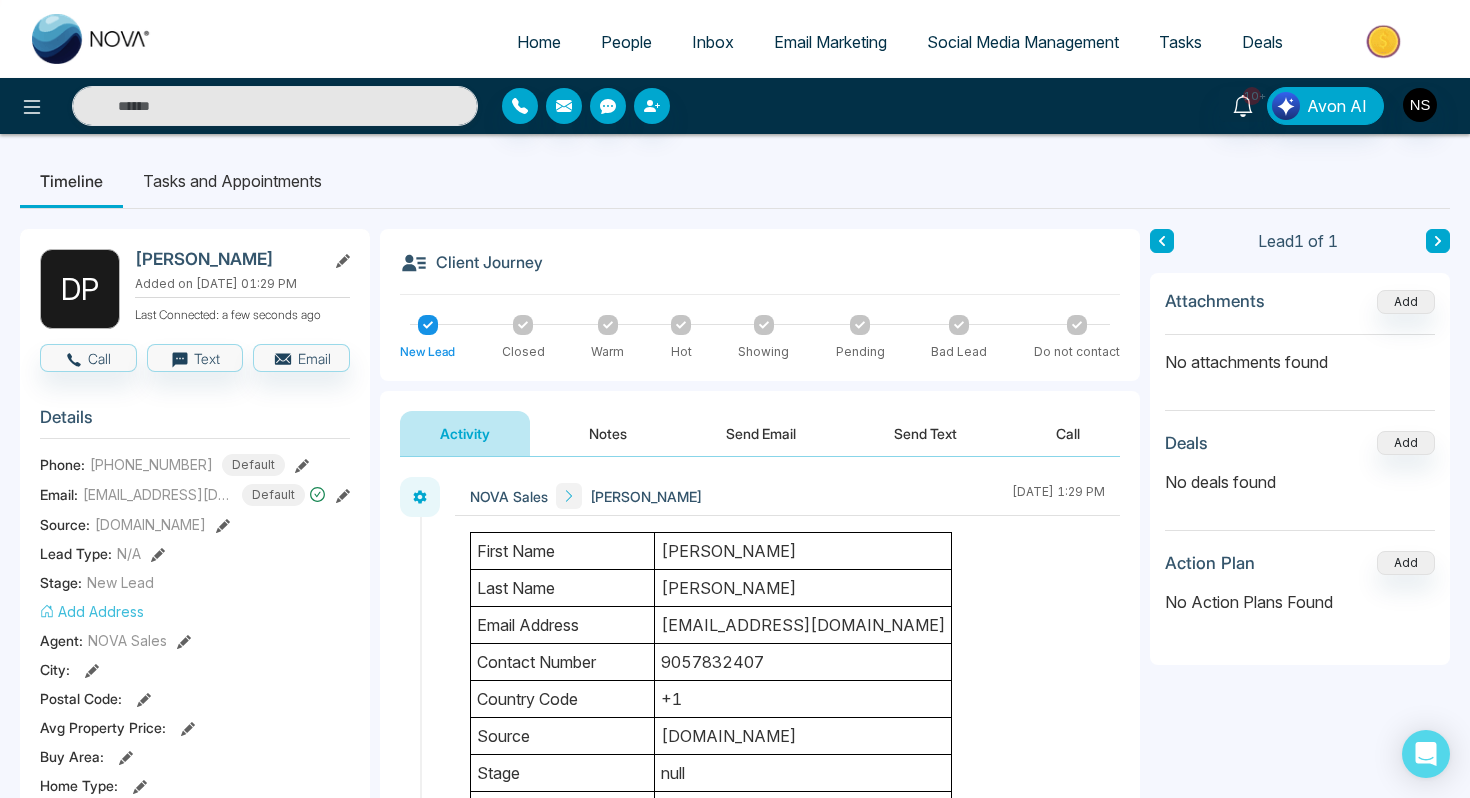 click on "Home" at bounding box center [539, 42] 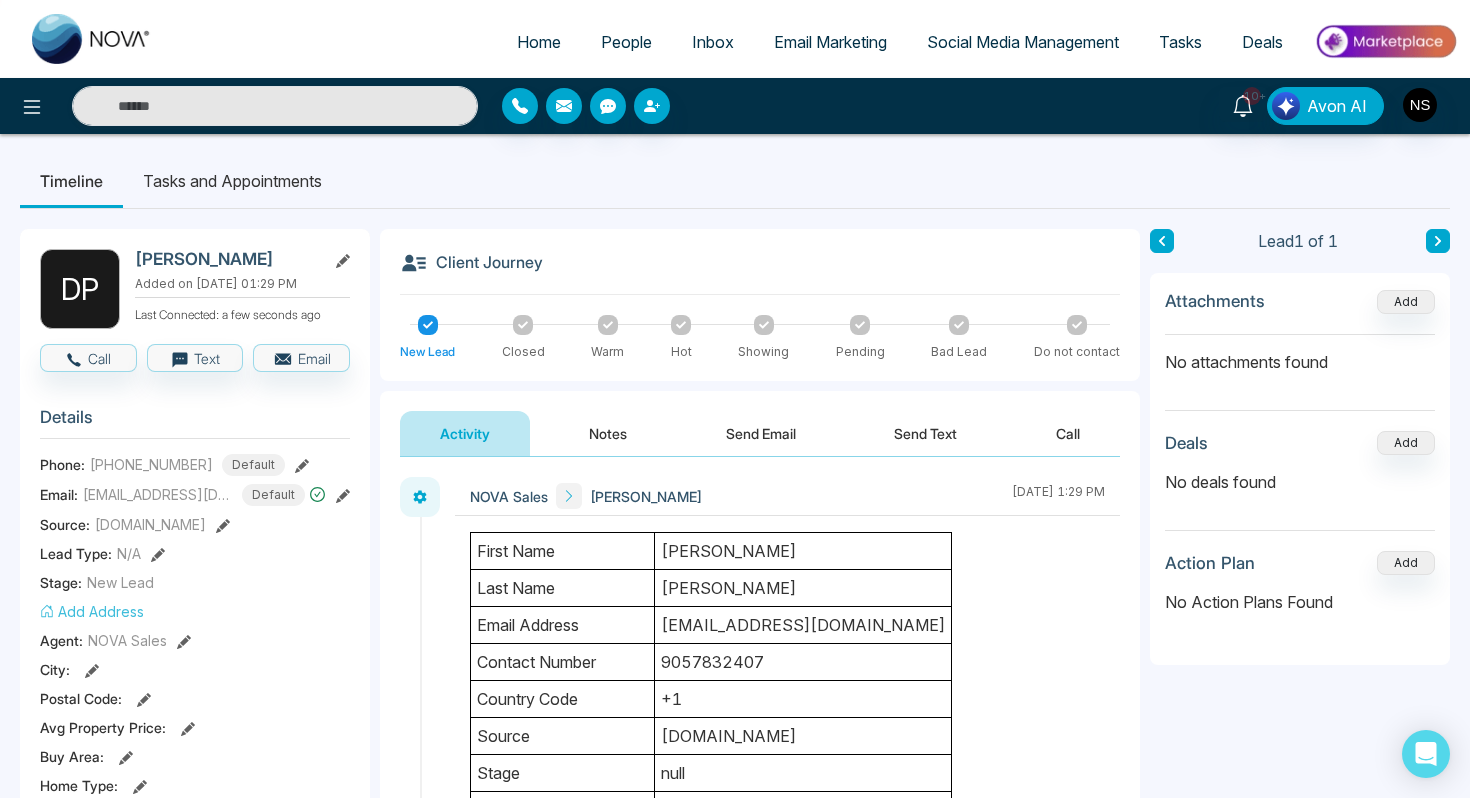 select on "*" 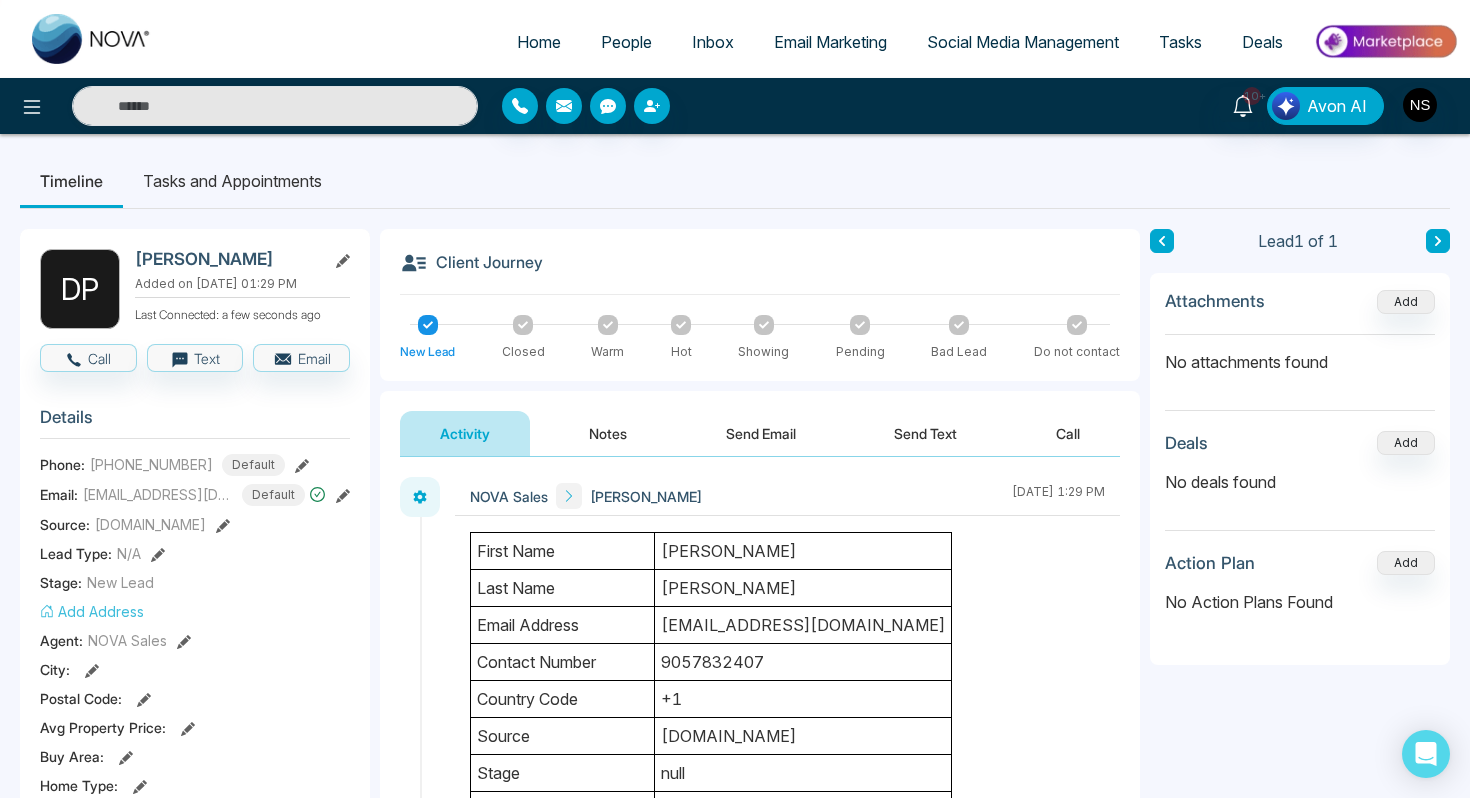 select on "*" 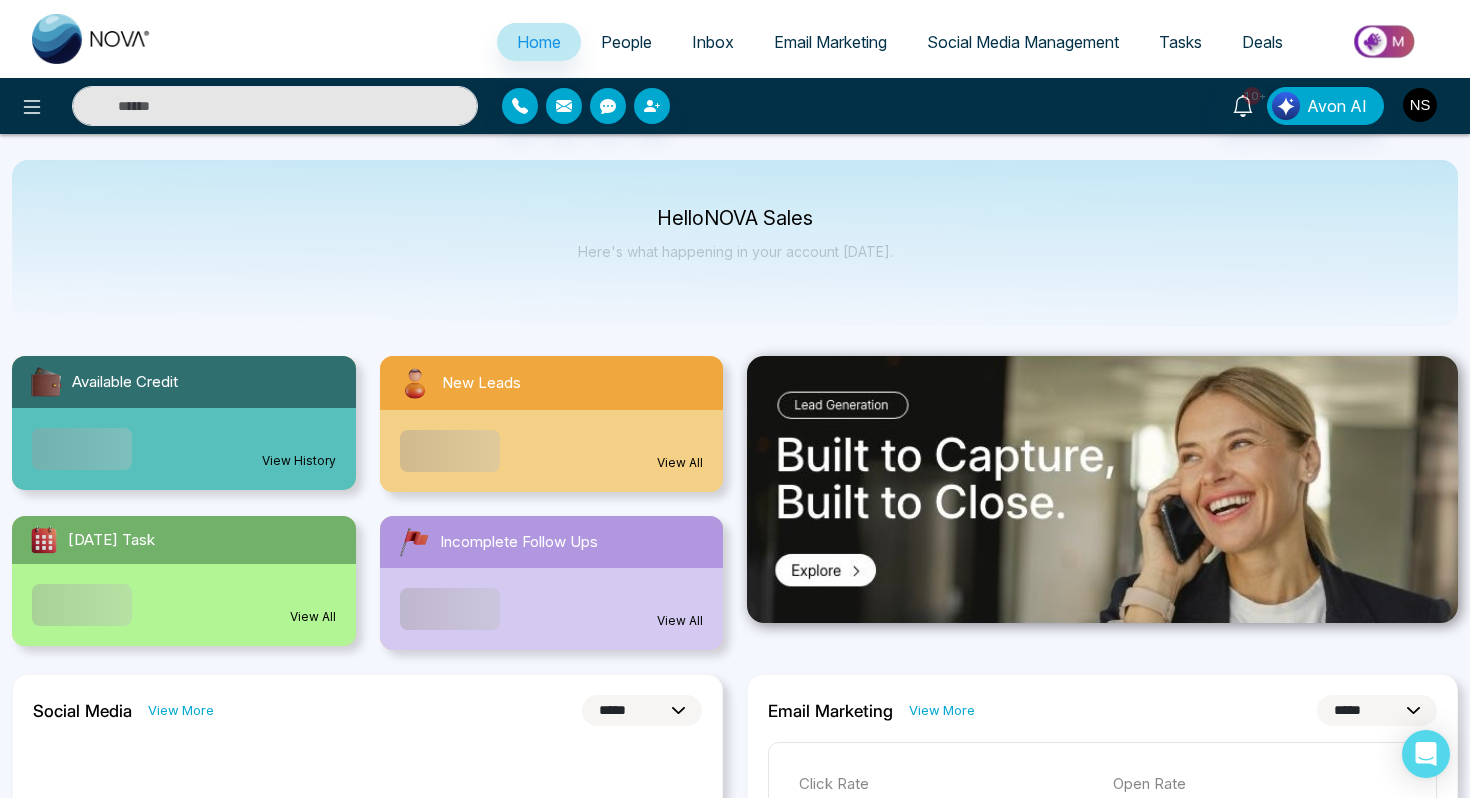click at bounding box center [1420, 105] 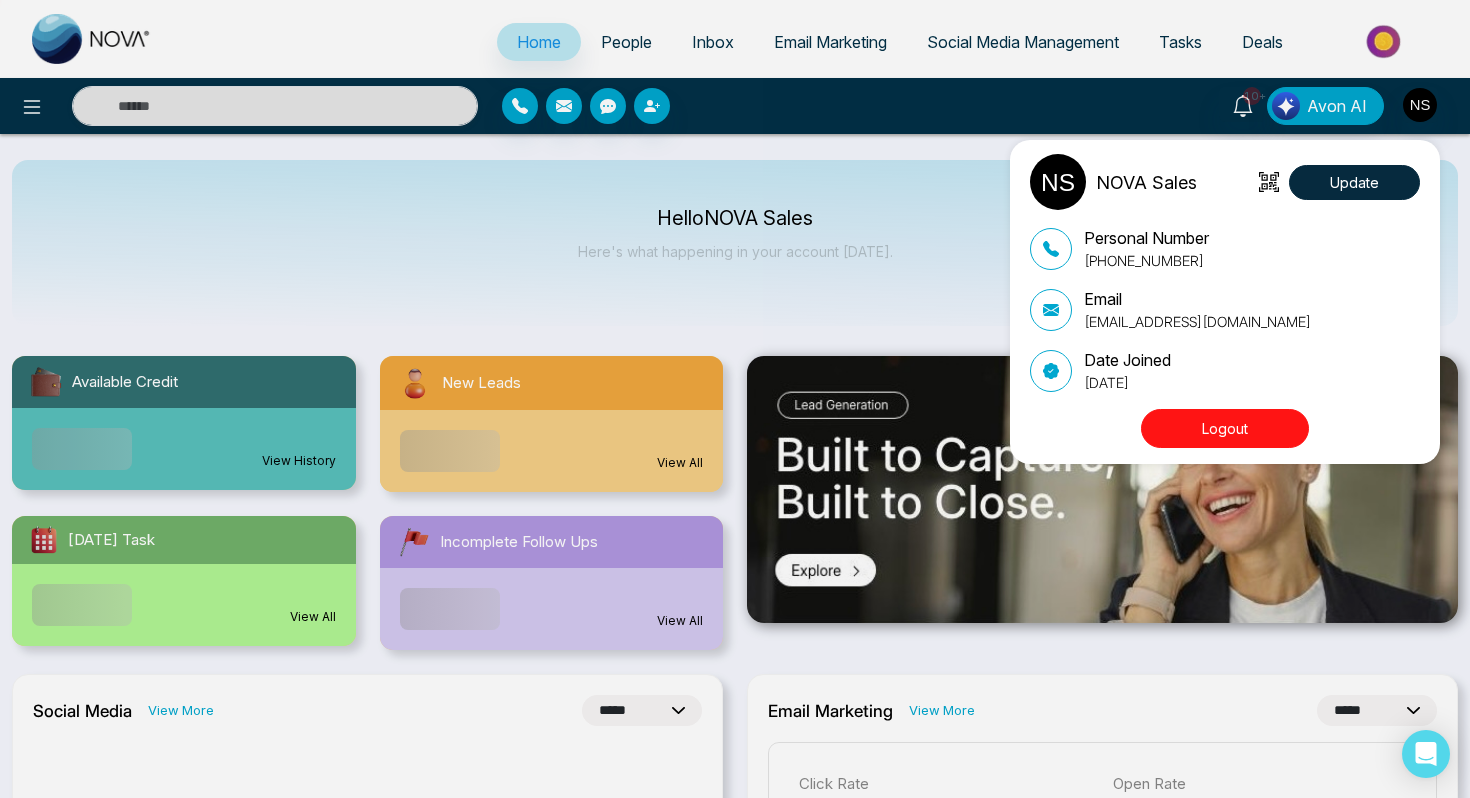 click on "Logout" at bounding box center [1225, 428] 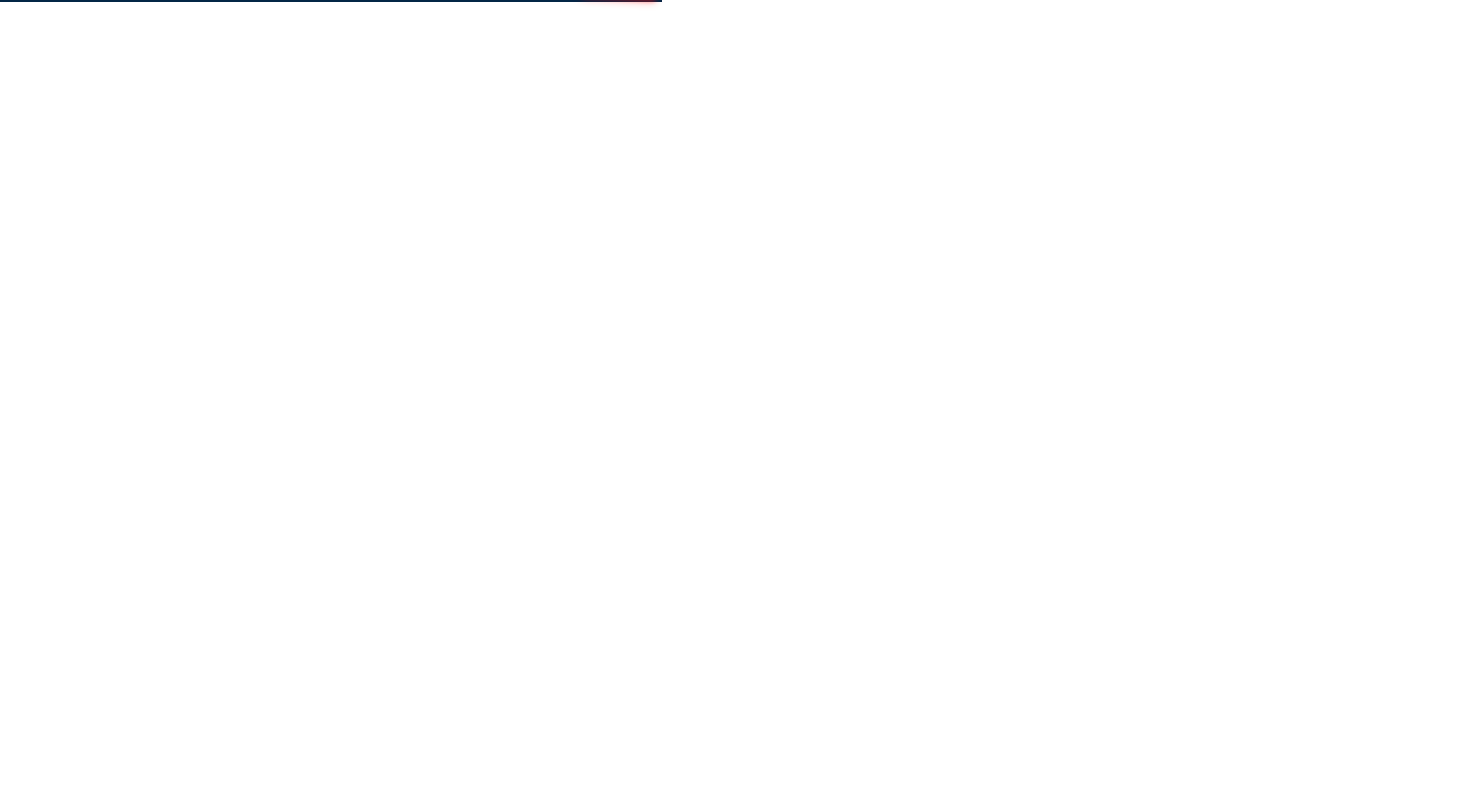 scroll, scrollTop: 0, scrollLeft: 0, axis: both 